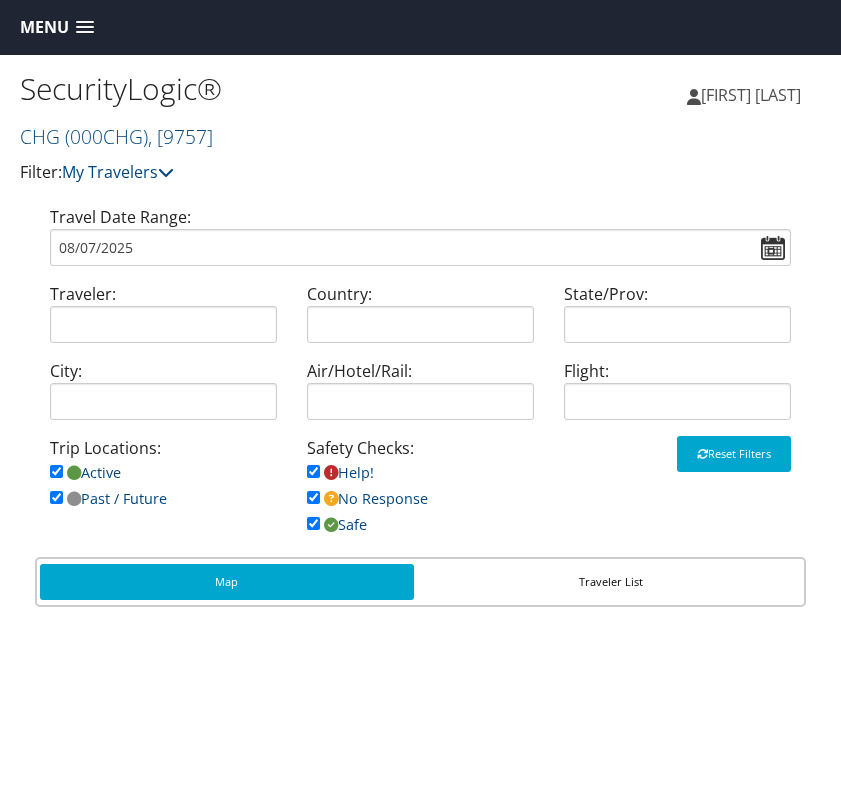 scroll, scrollTop: 0, scrollLeft: 0, axis: both 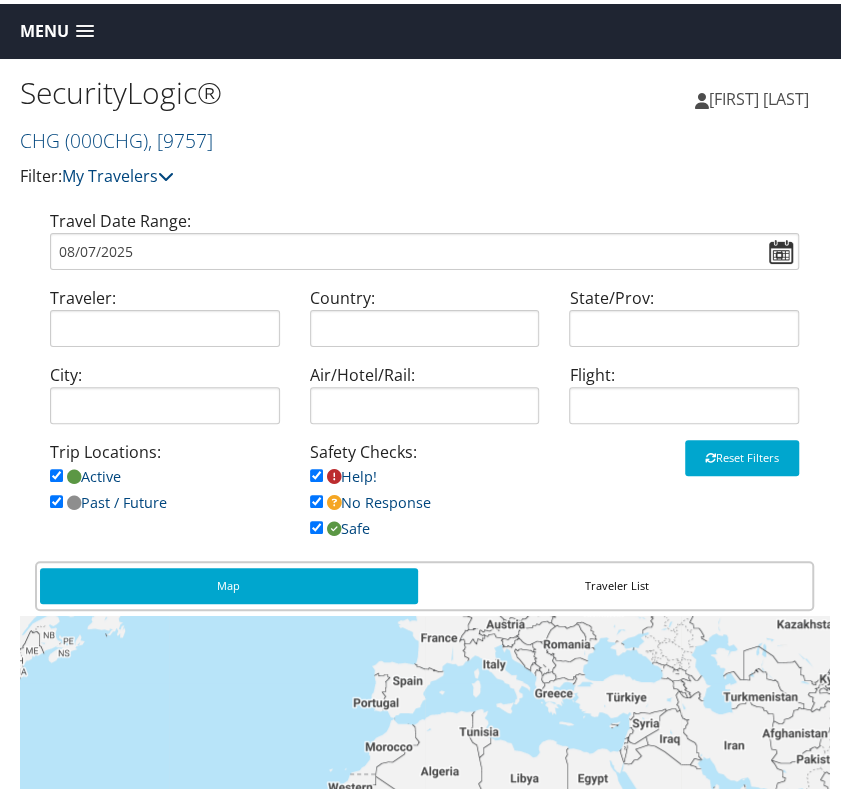 click at bounding box center (85, 28) 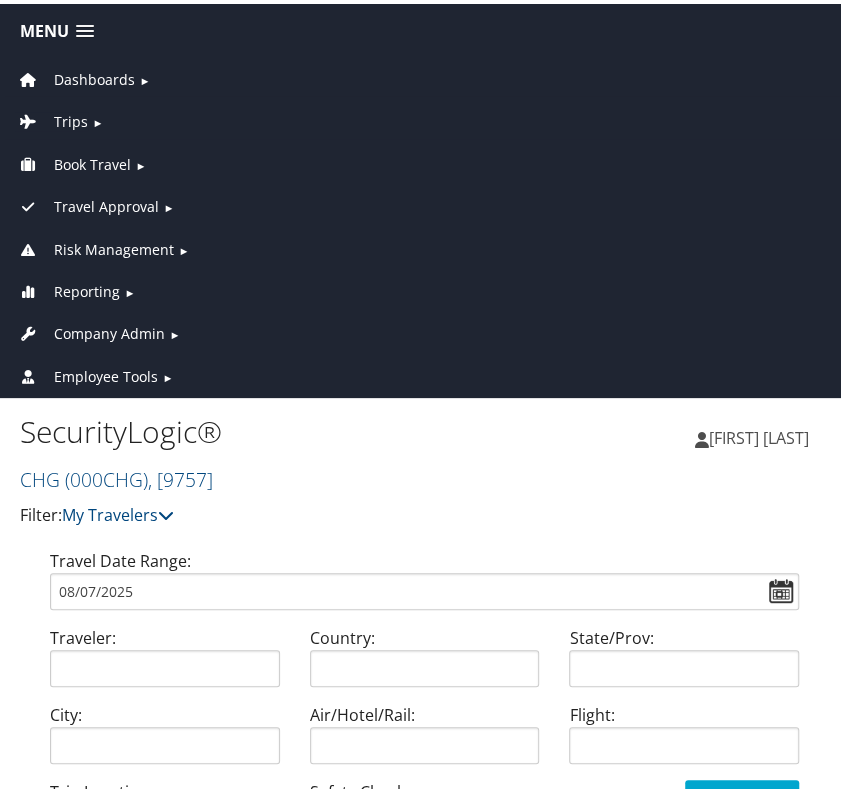 click on "Trips ►" at bounding box center [424, 113] 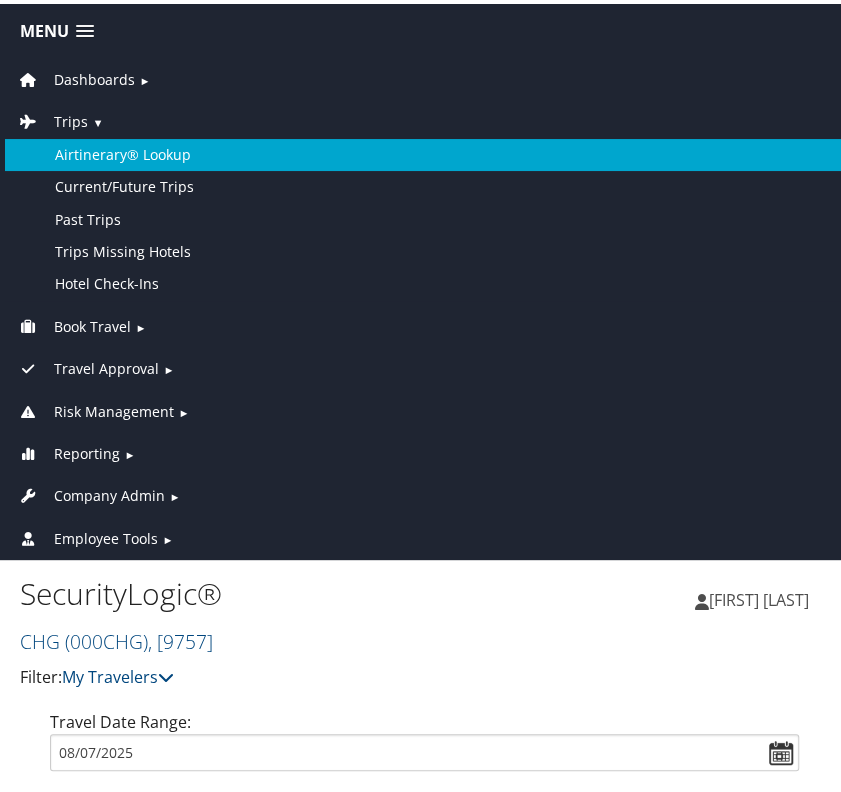 click on "Airtinerary® Lookup" at bounding box center [424, 151] 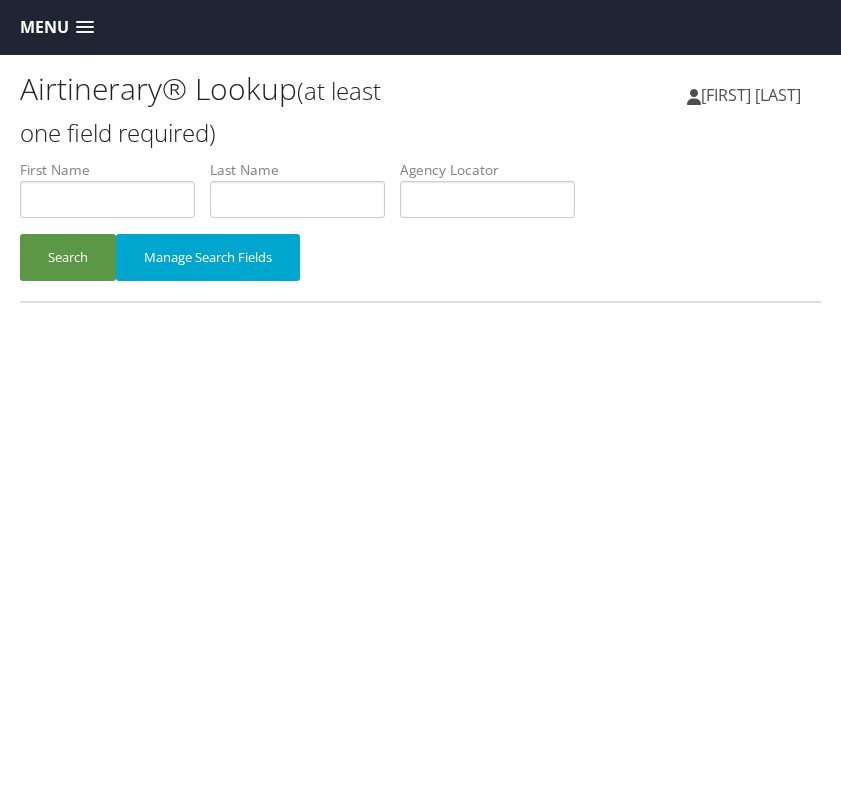 scroll, scrollTop: 0, scrollLeft: 0, axis: both 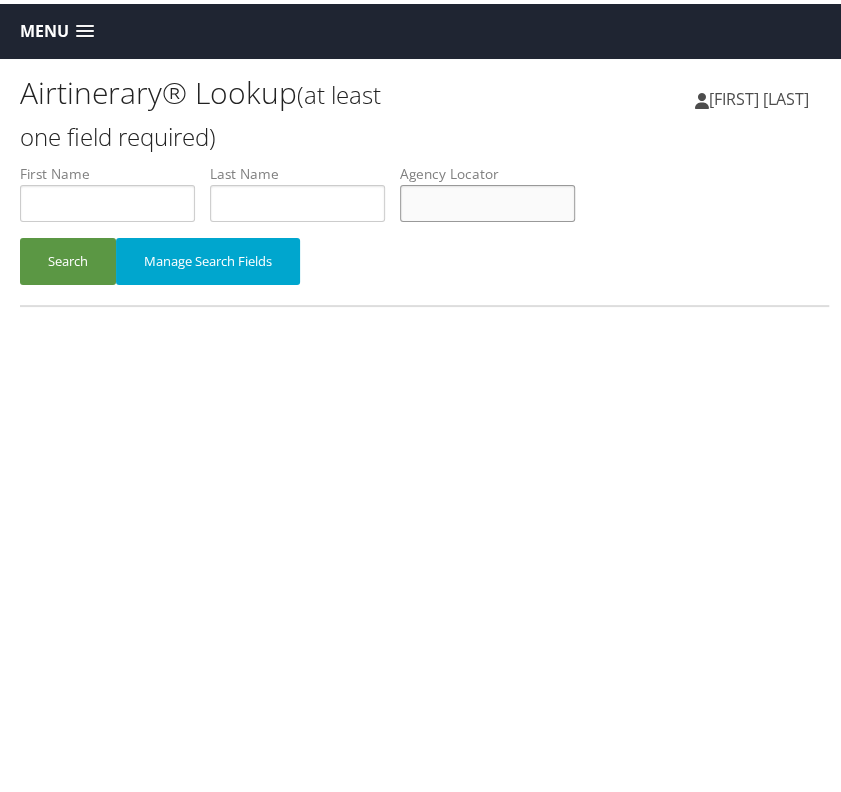 paste on "HMQIWF" 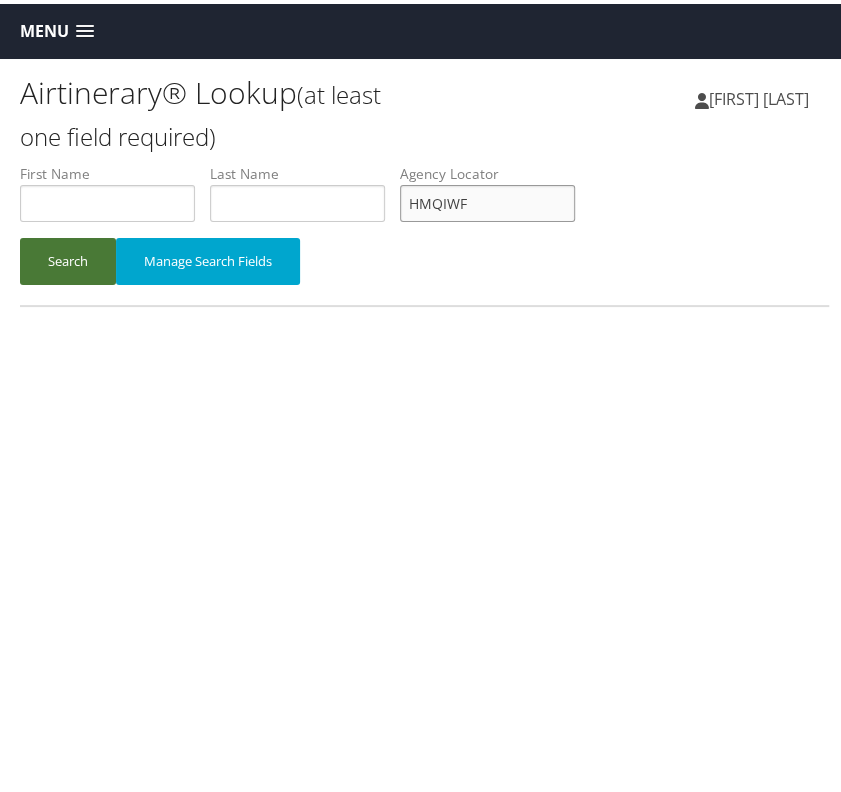 type on "HMQIWF" 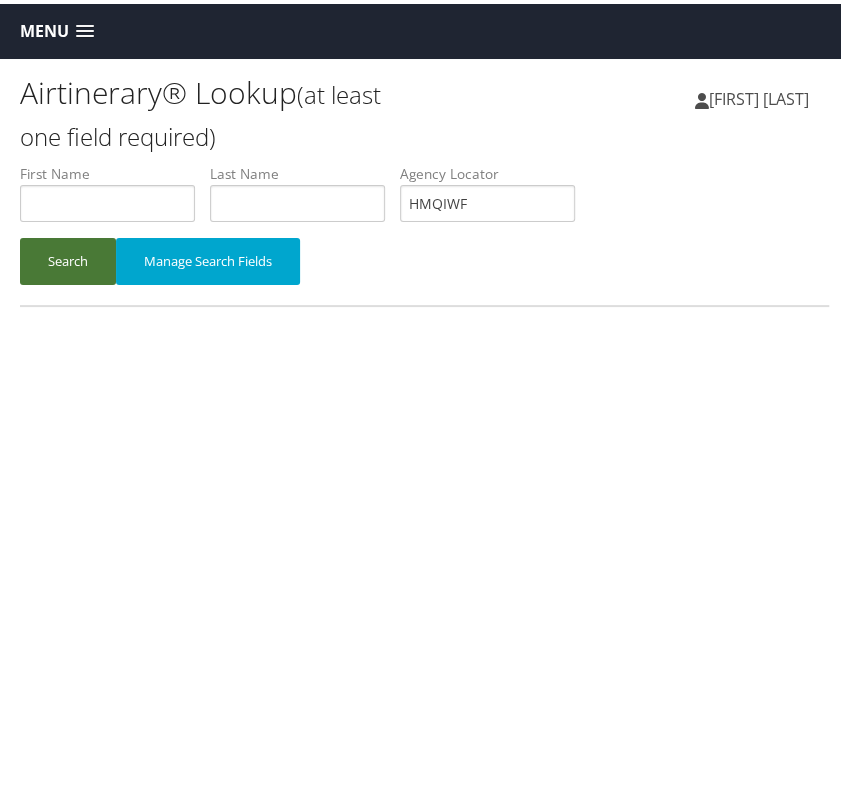 click on "Search" at bounding box center [68, 257] 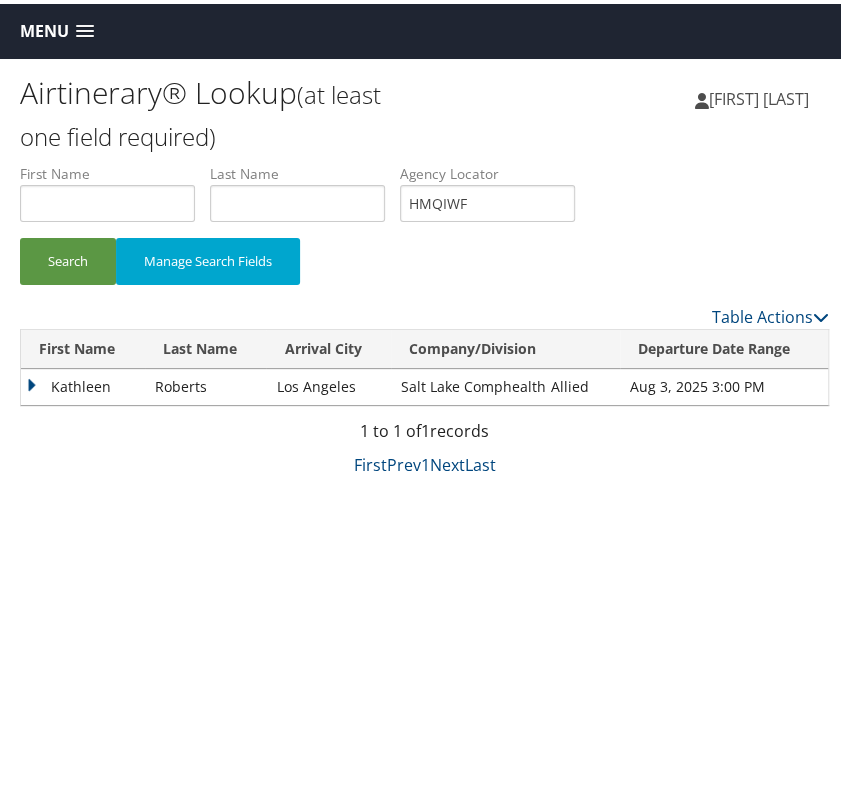 click on "Kathleen" at bounding box center (83, 383) 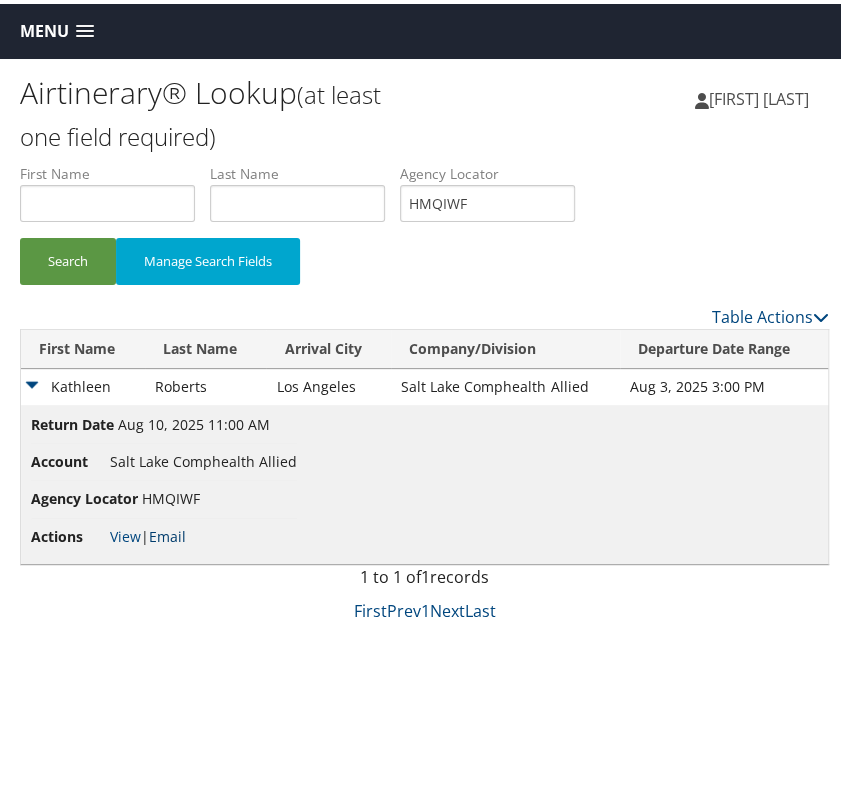 click on "Email" at bounding box center [167, 532] 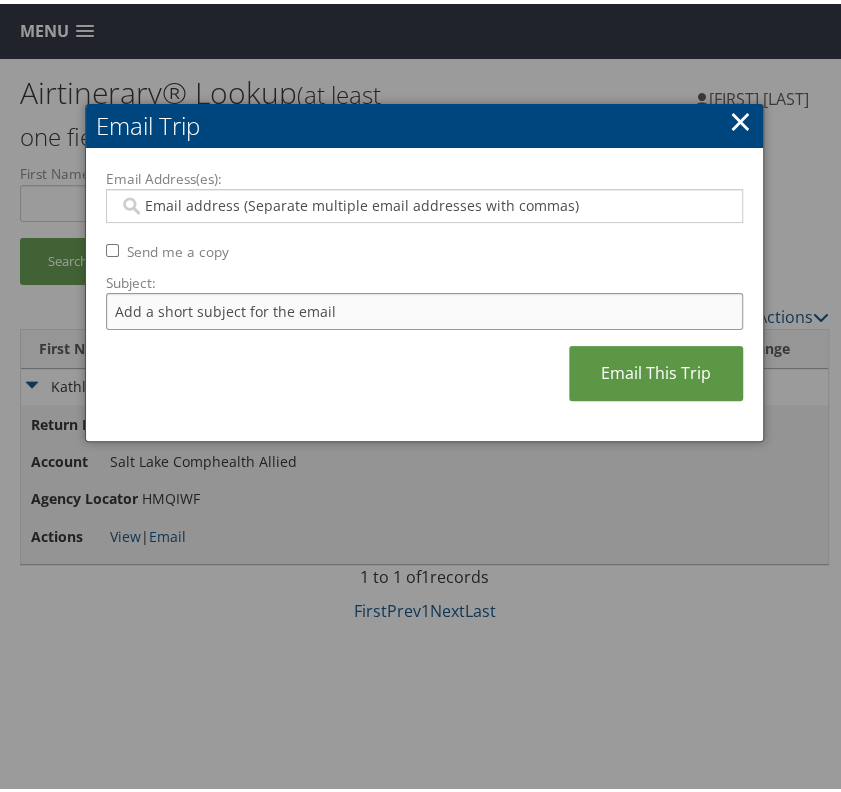 click on "Subject:" at bounding box center [424, 307] 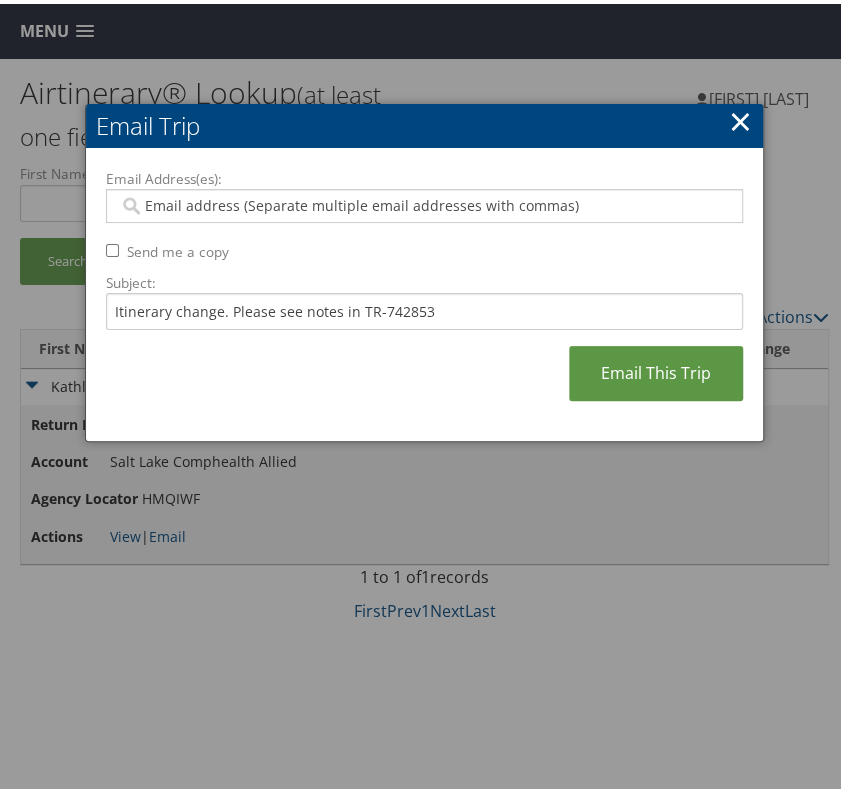 paste on "chris.taylor@comphealth.com" 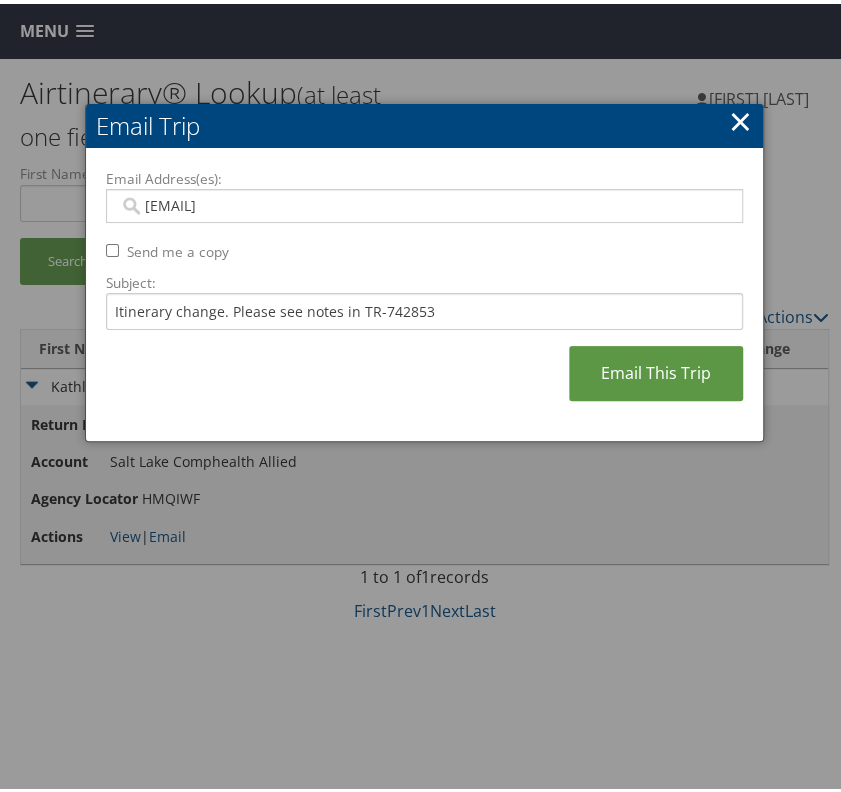 type on "chris.taylor@comphealth.com" 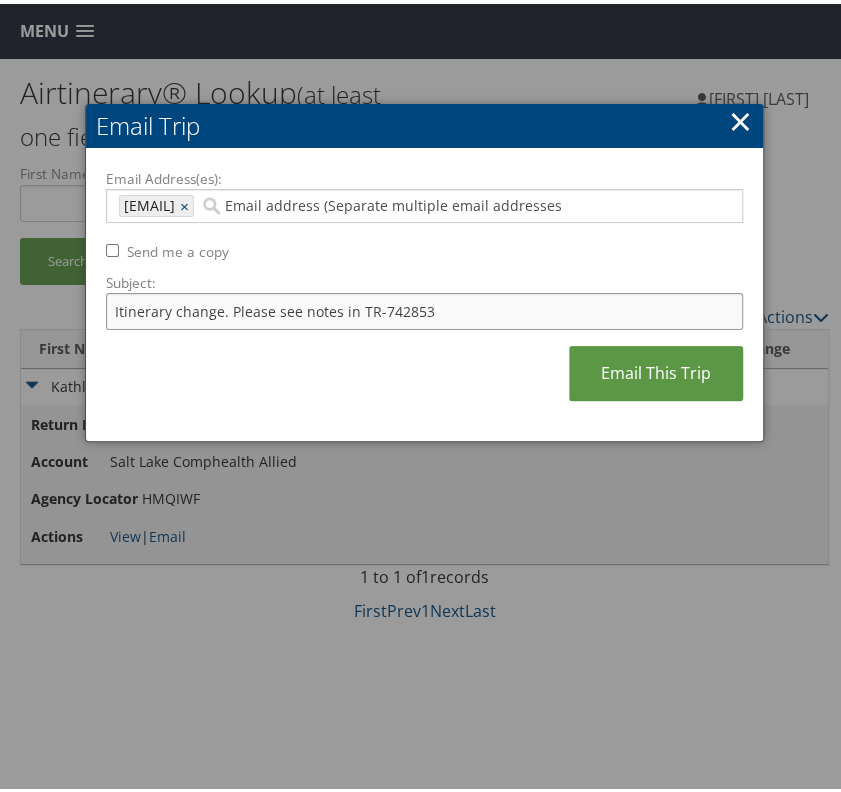 drag, startPoint x: 376, startPoint y: 304, endPoint x: 449, endPoint y: 304, distance: 73 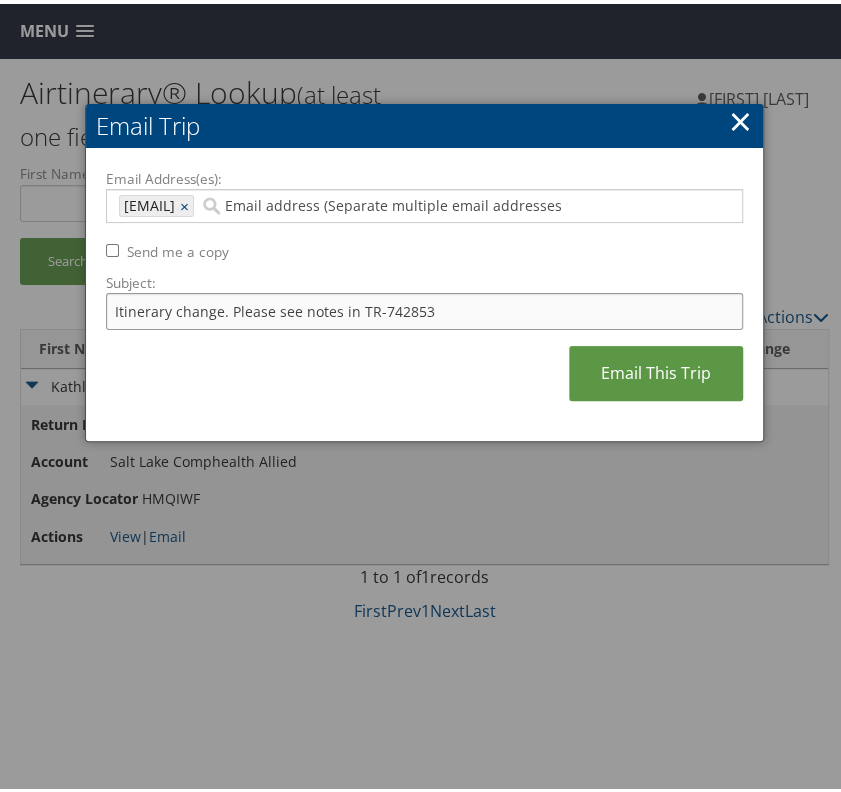 click on "Itinerary change. Please see notes in TR-742853" at bounding box center [424, 307] 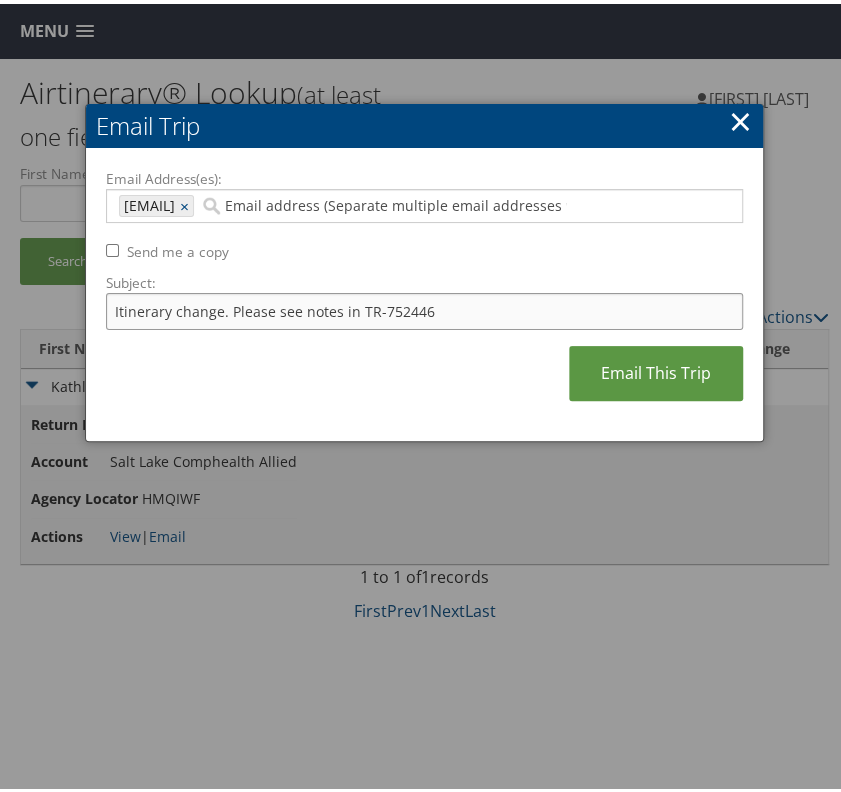 type on "Itinerary change. Please see notes in TR-752446" 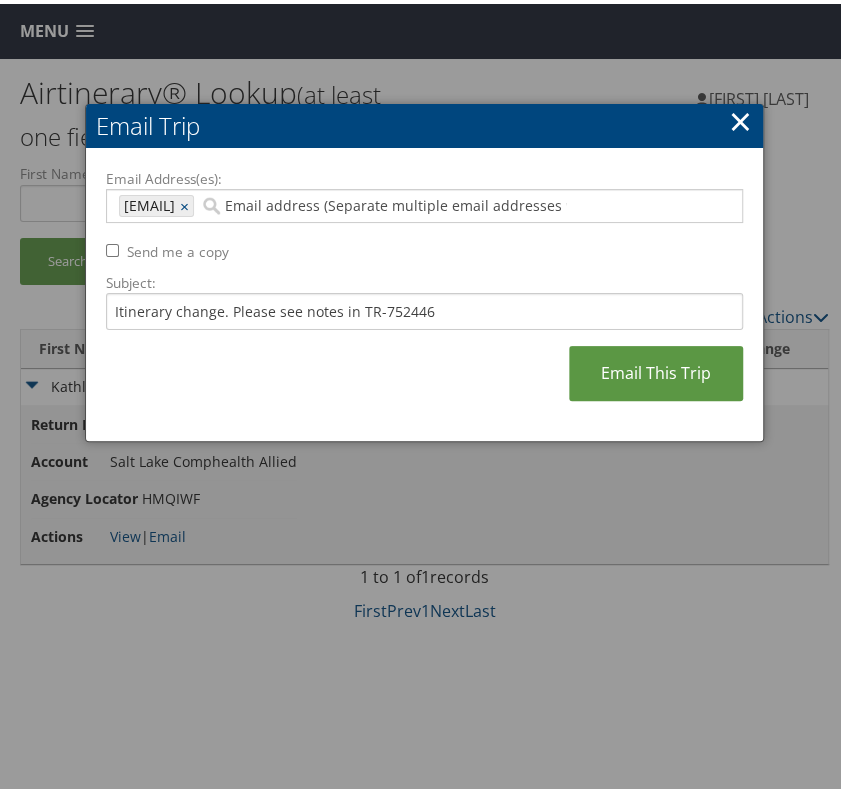 click on "Email Address(es):
chris.taylor@comphealth.com chris.taylor@comphealth.com ×
Send me a copy
Subject:
Itinerary change. Please see notes in TR-752446
Email This Trip" at bounding box center (424, 291) 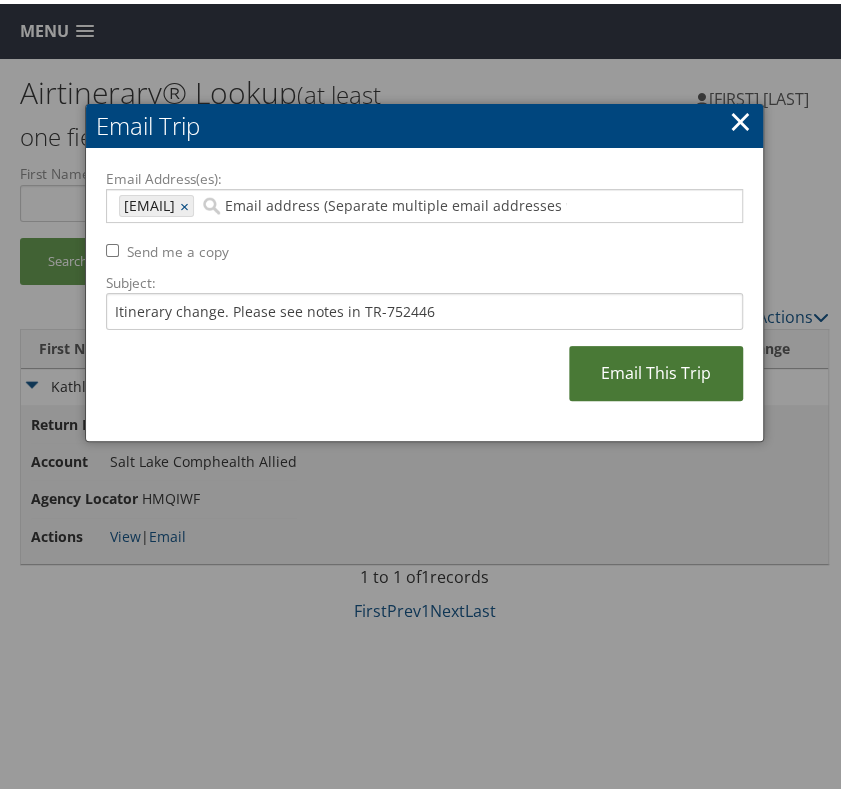 click on "Email This Trip" at bounding box center (656, 369) 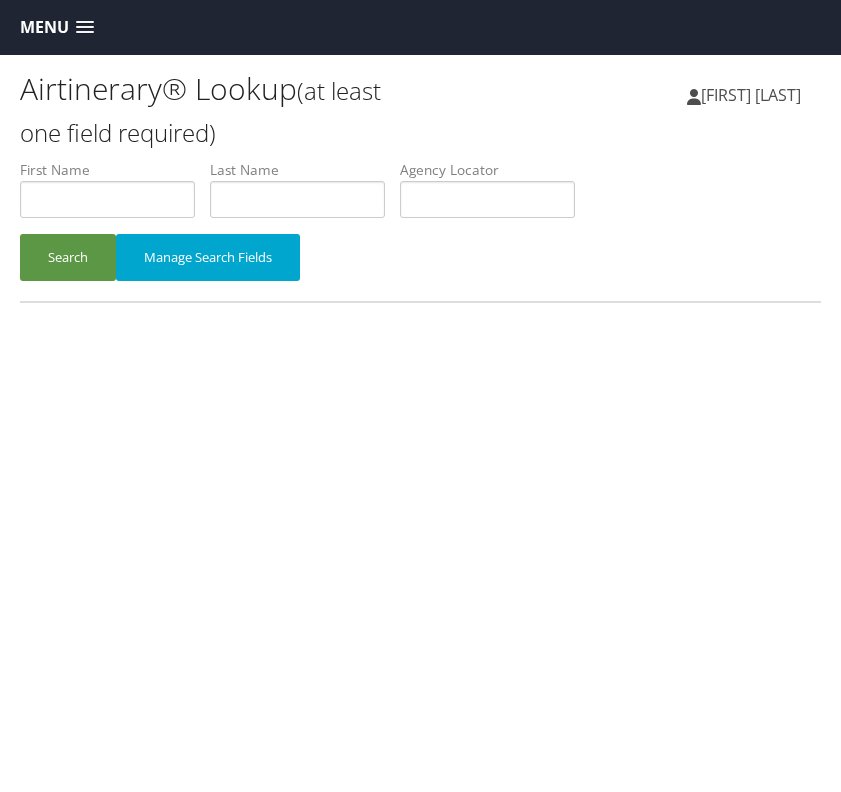 scroll, scrollTop: 0, scrollLeft: 0, axis: both 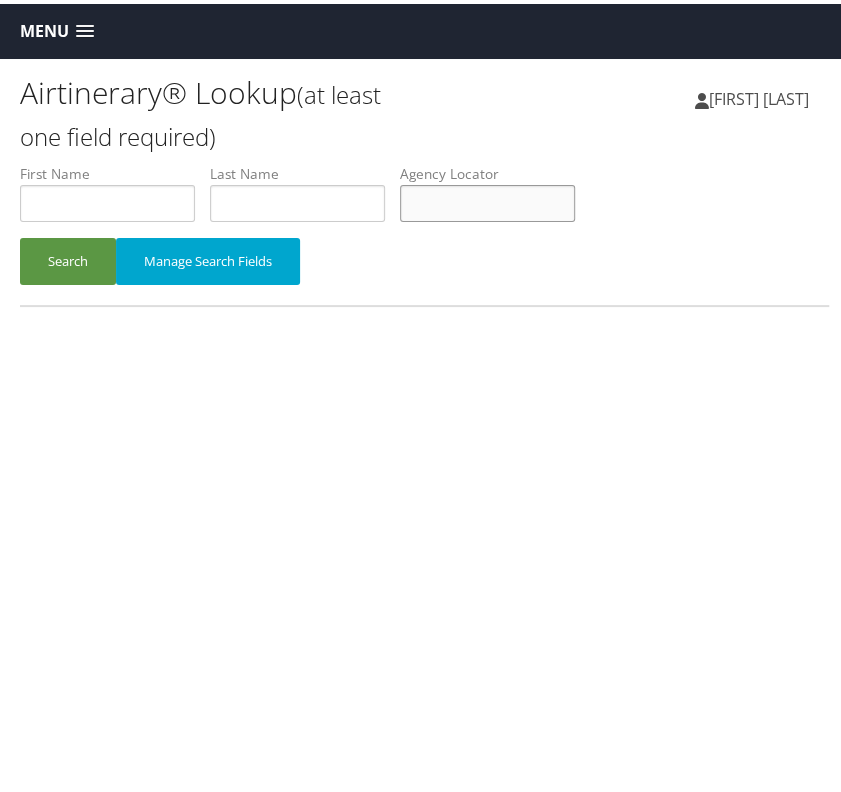 paste on "SVCQNC" 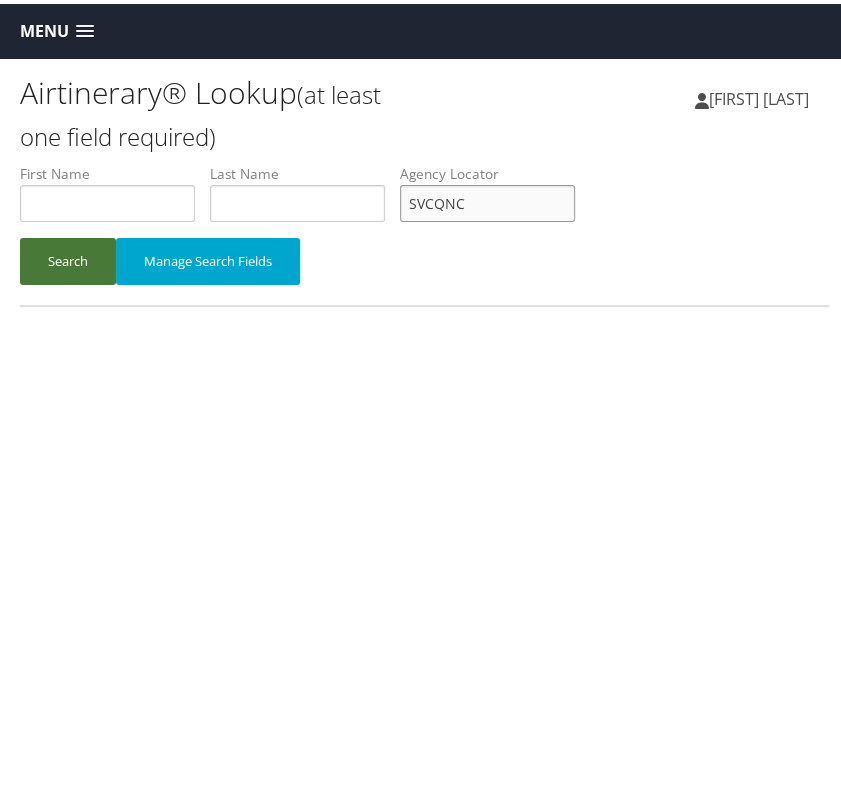 type on "SVCQNC" 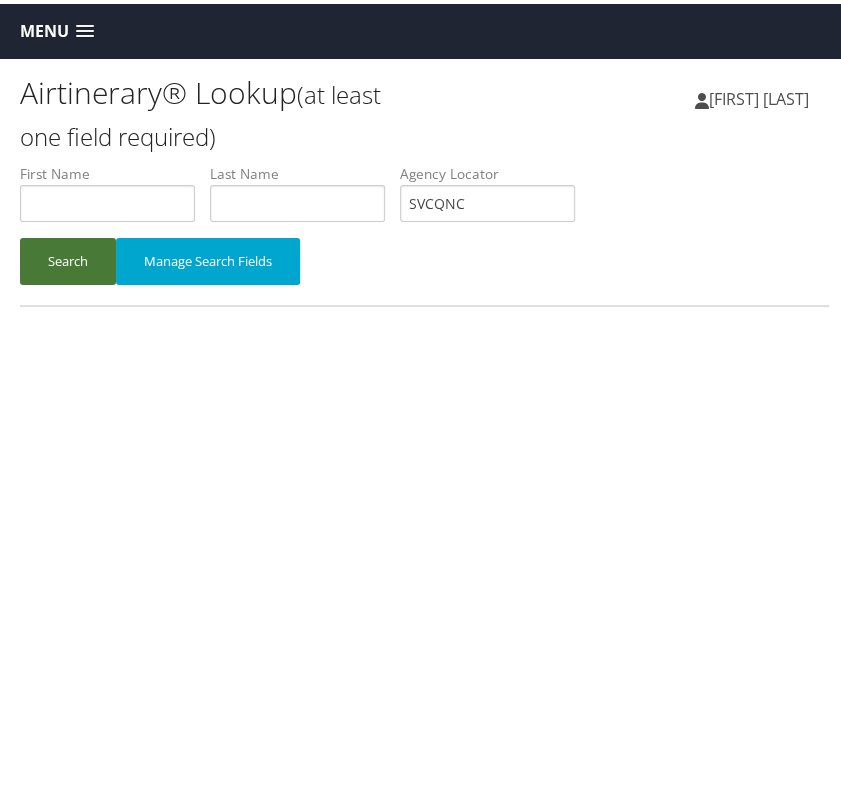 click on "Search" at bounding box center [68, 257] 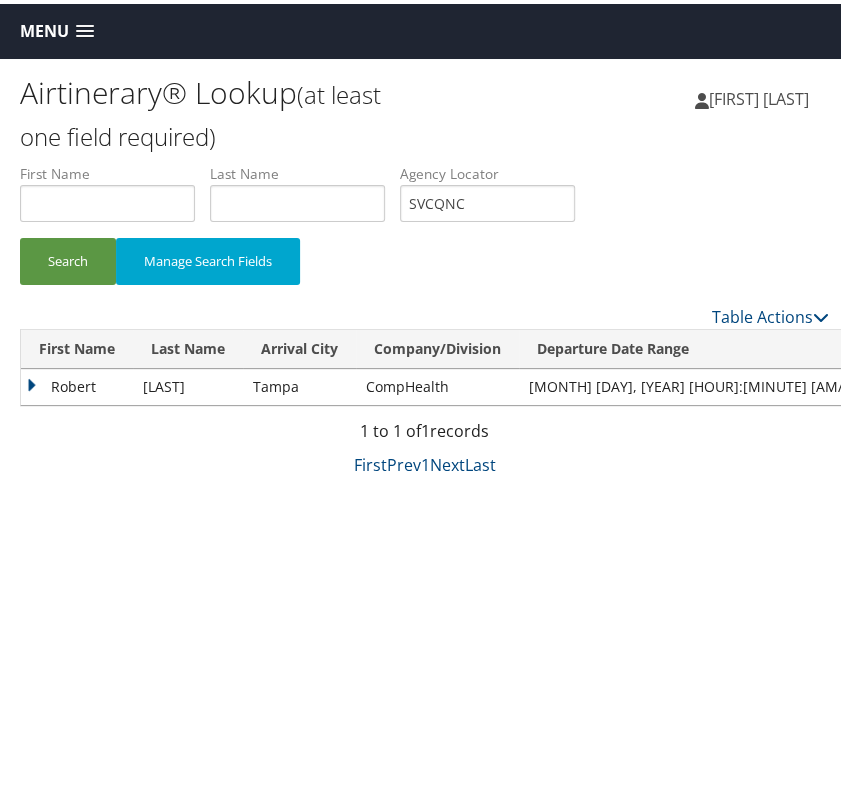 click on "Robert" at bounding box center (77, 383) 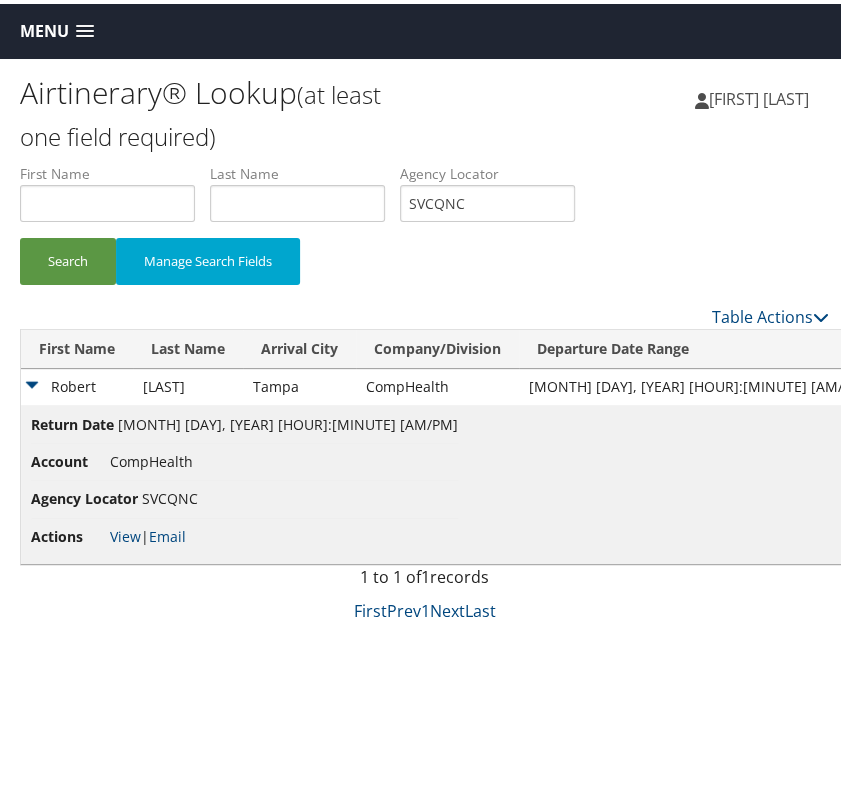 click on "Actions   View  |  Email" at bounding box center (244, 533) 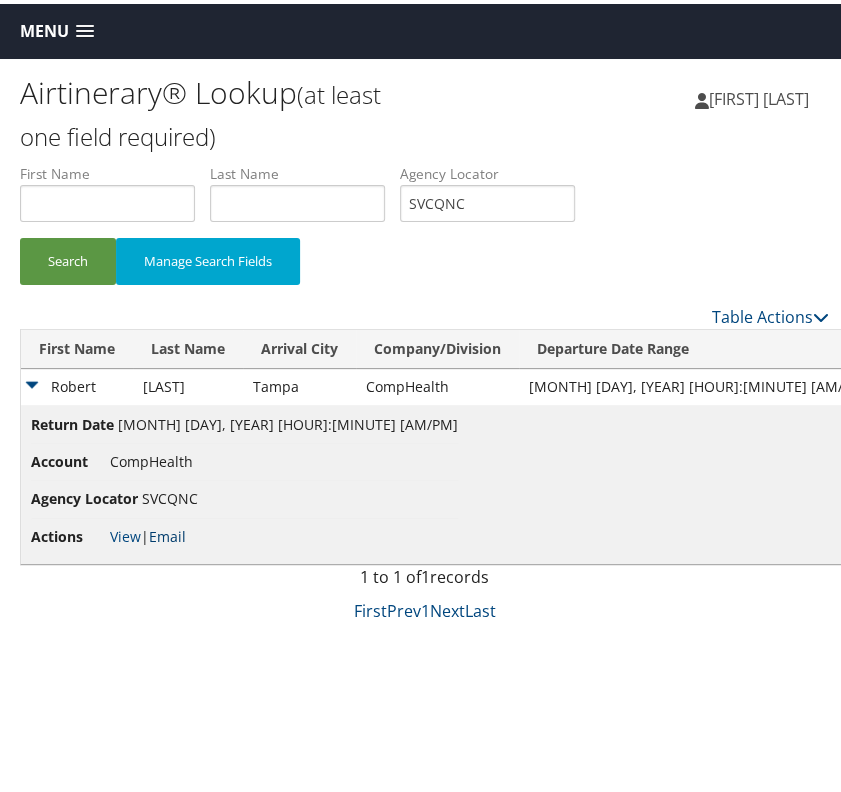 click on "Email" at bounding box center (167, 532) 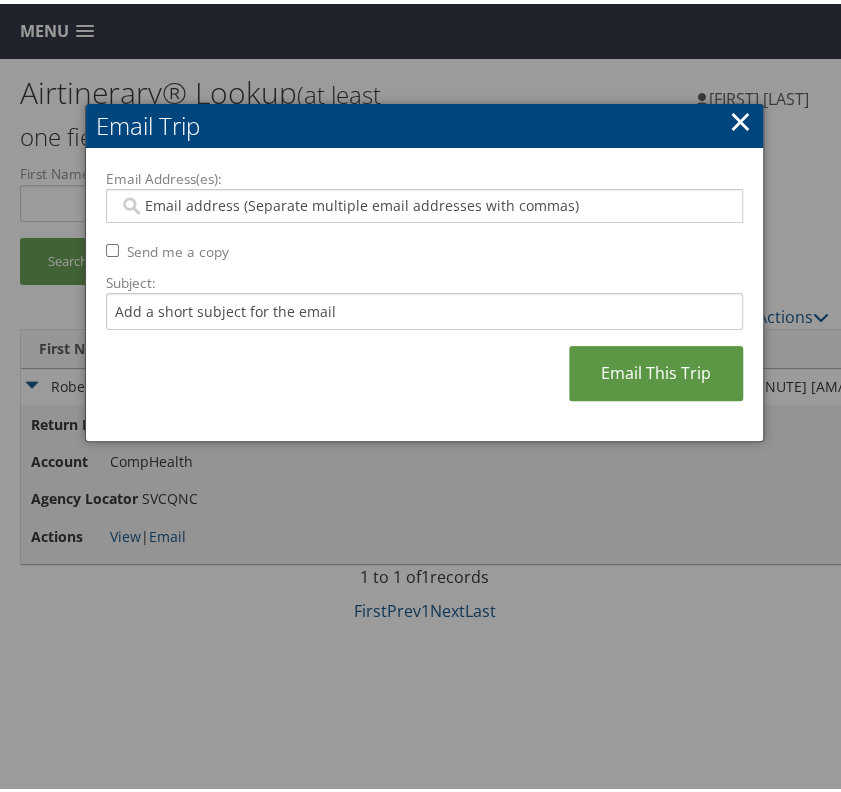 paste on "katie.blackwell@comphealth.com" 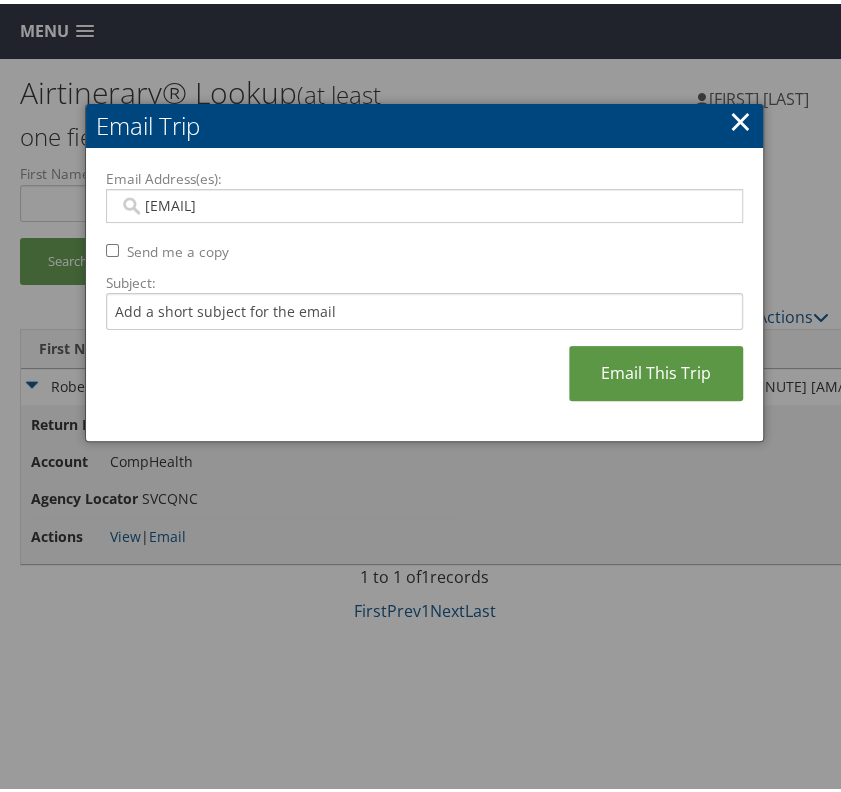 type on "katie.blackwell@comphealth.com" 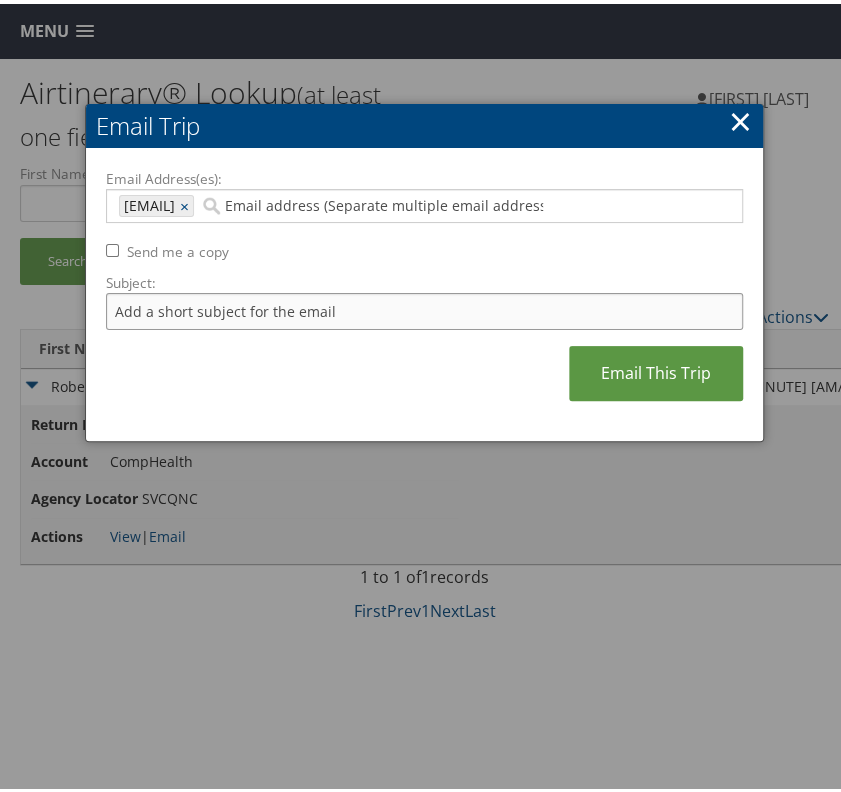 click on "Subject:" at bounding box center (424, 307) 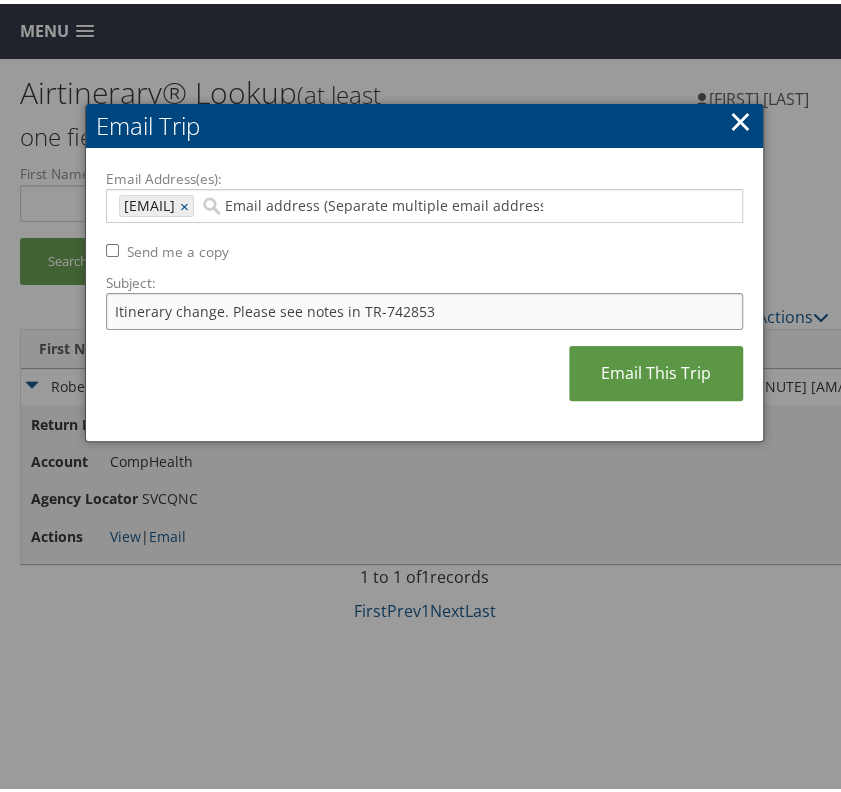 drag, startPoint x: 379, startPoint y: 307, endPoint x: 430, endPoint y: 311, distance: 51.156624 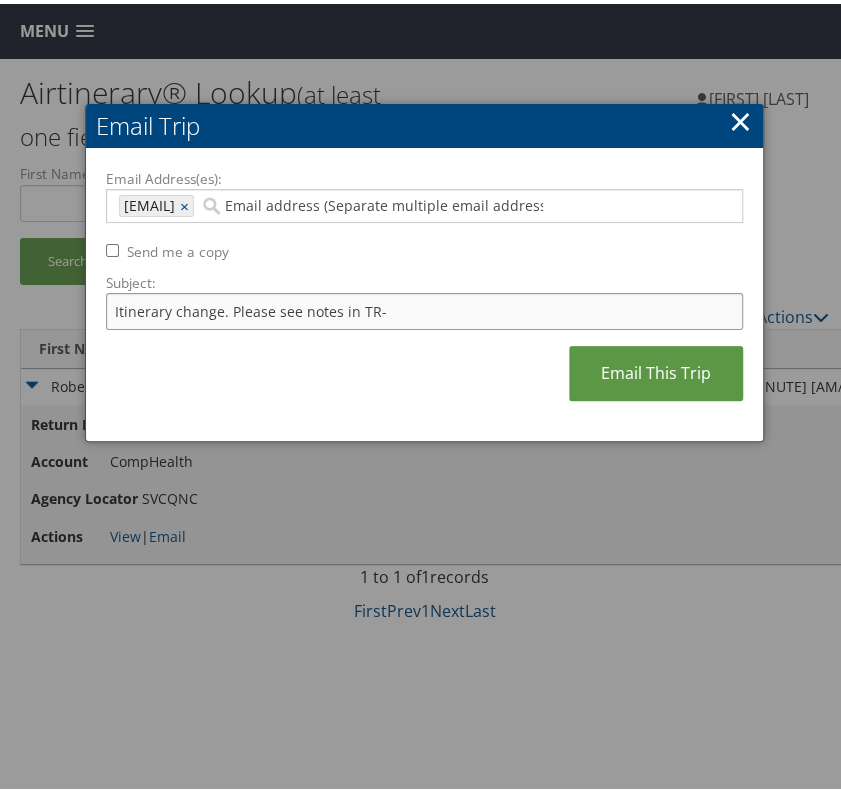 paste on "742602" 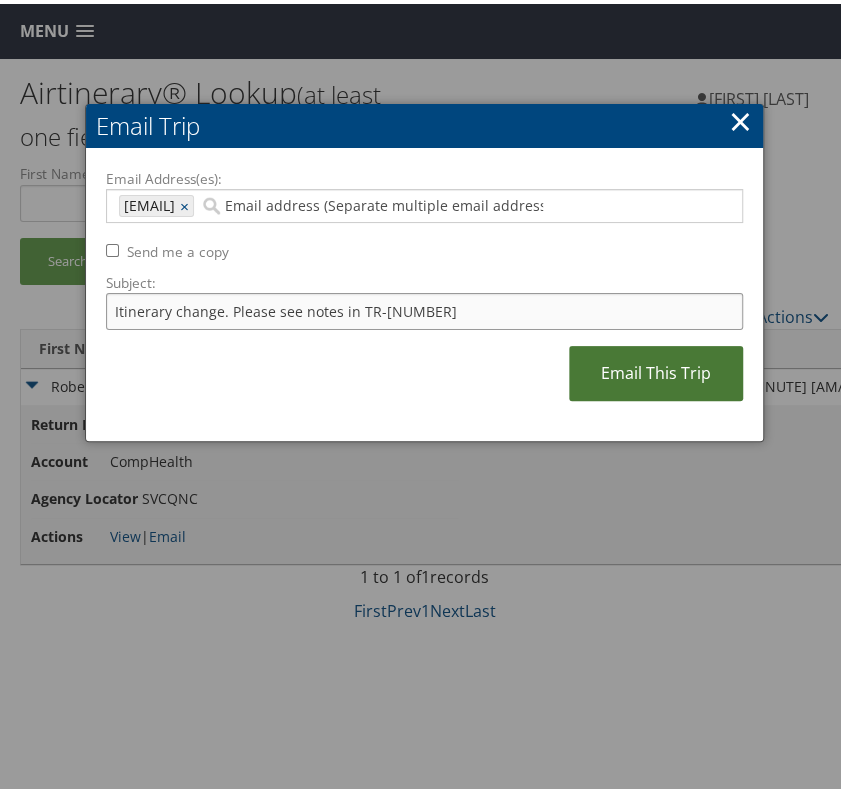 type on "Itinerary change. Please see notes in TR-742602" 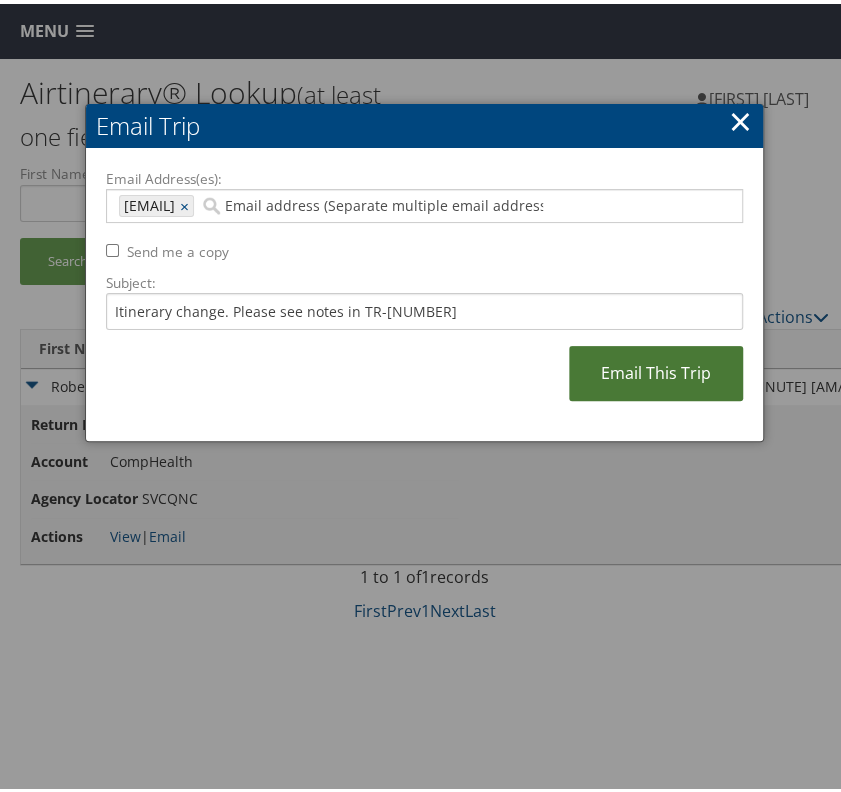 click on "Email This Trip" at bounding box center [656, 369] 